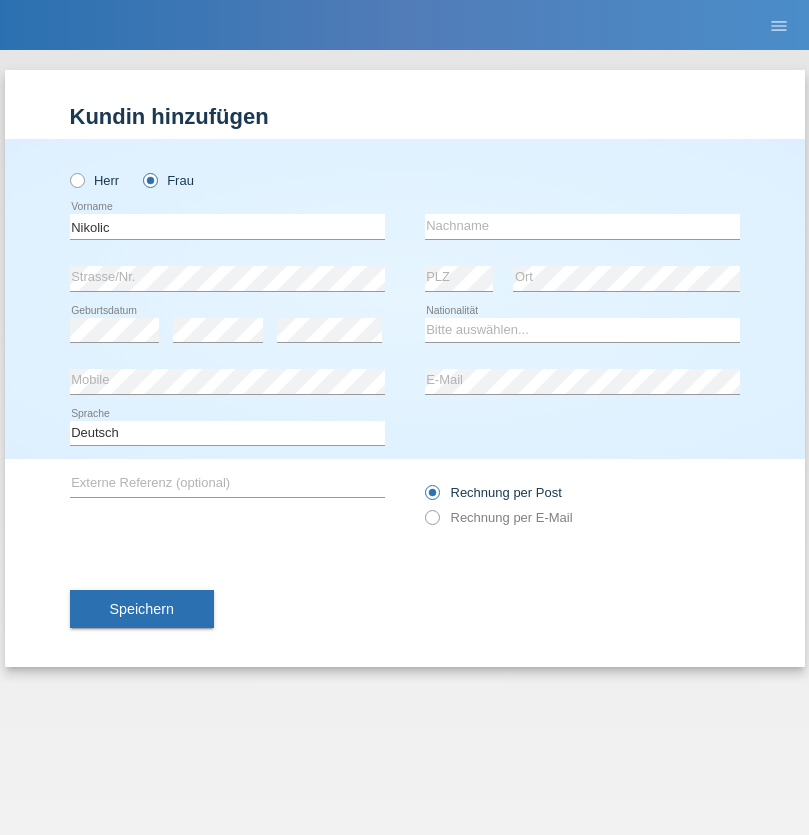 scroll, scrollTop: 0, scrollLeft: 0, axis: both 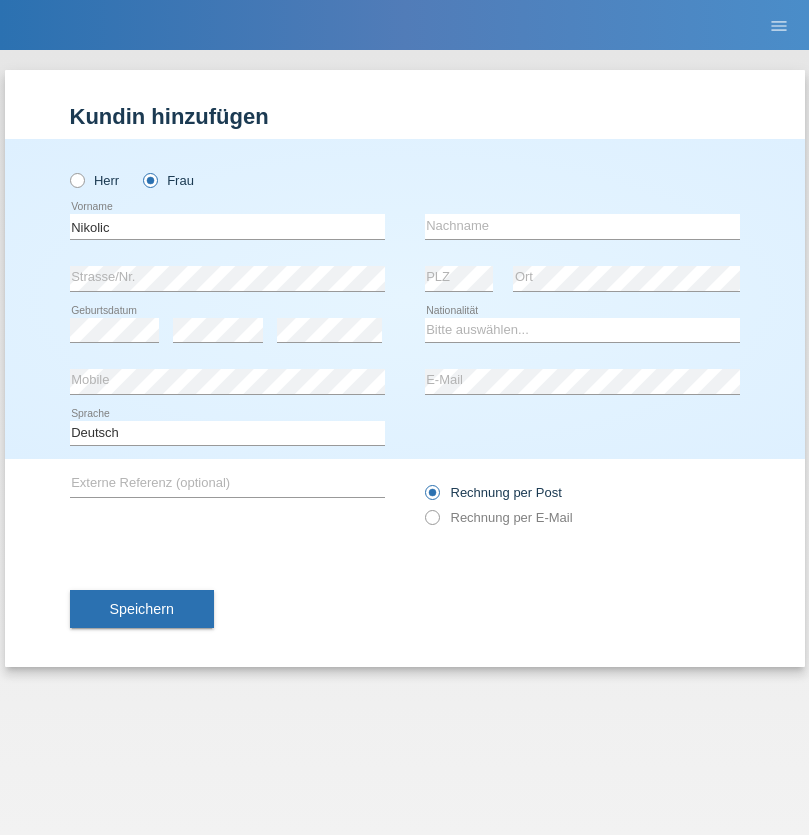 type on "Nikolic" 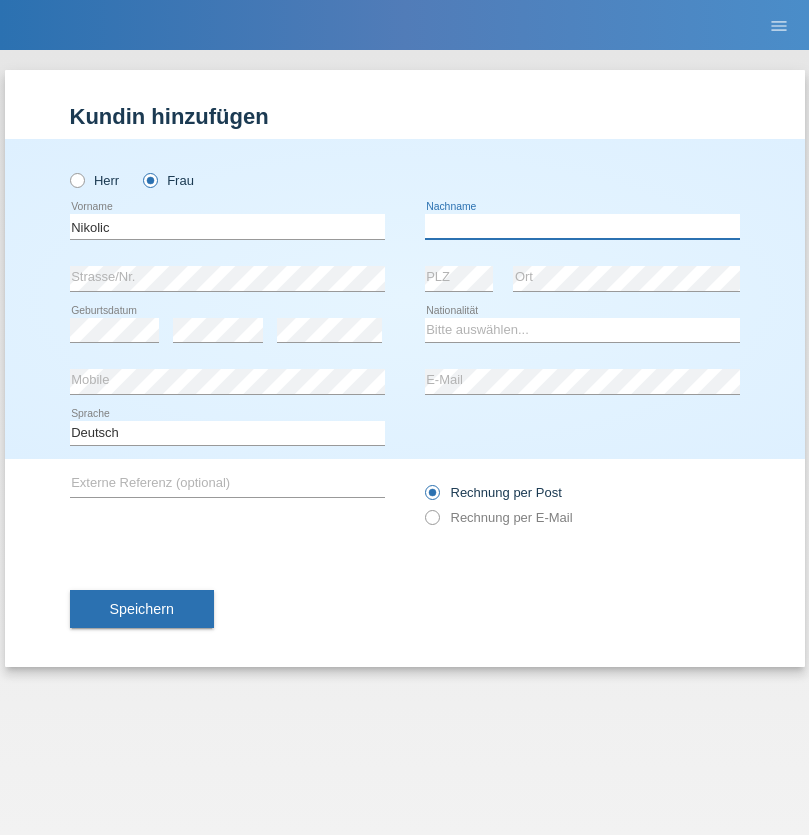 click at bounding box center (582, 226) 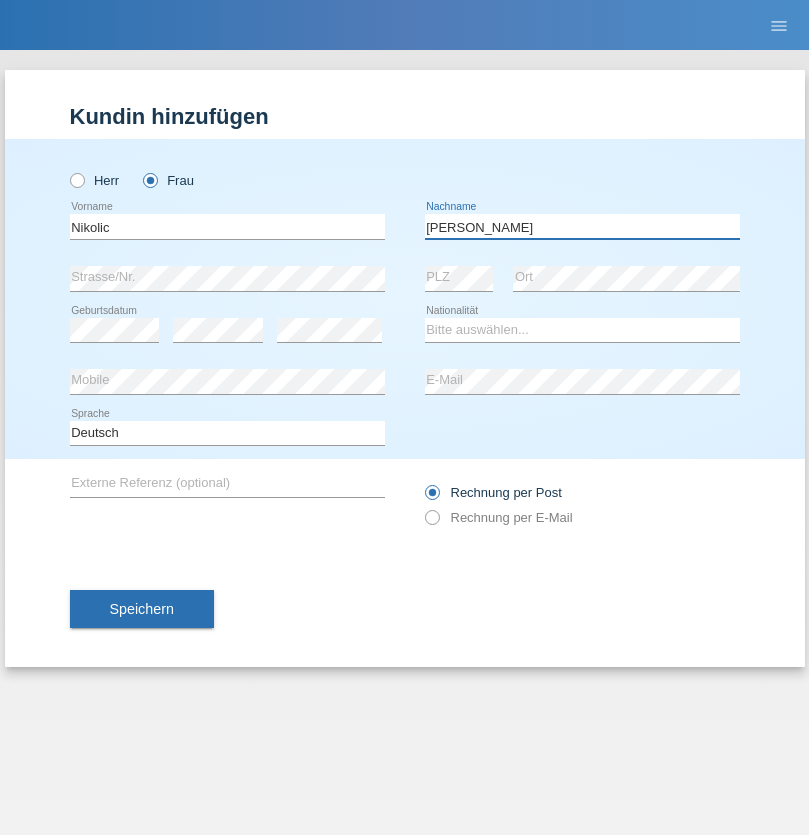 type on "Sandra" 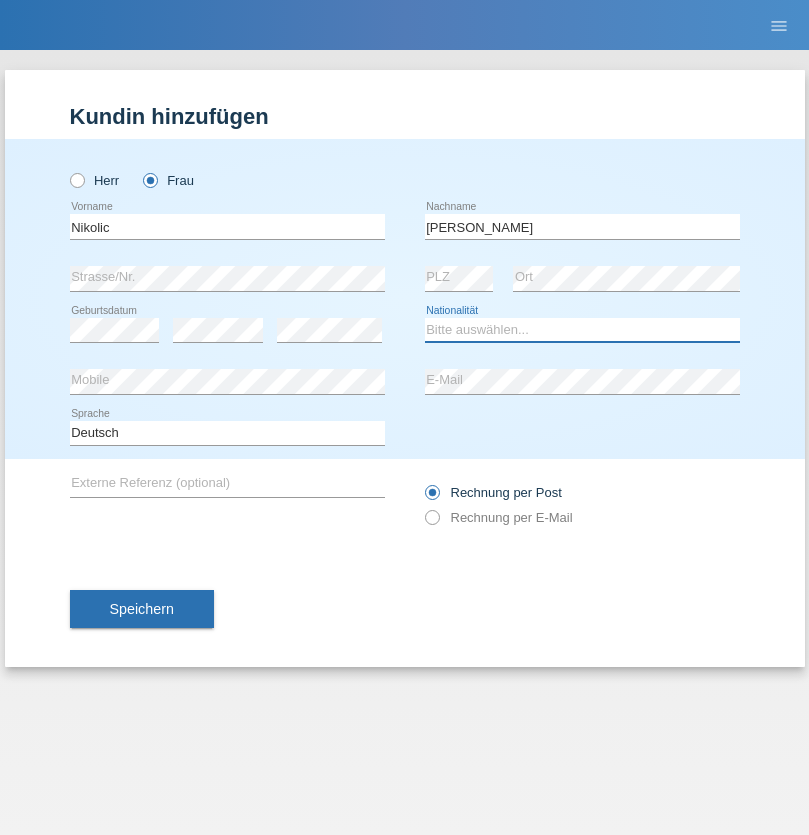 select on "CH" 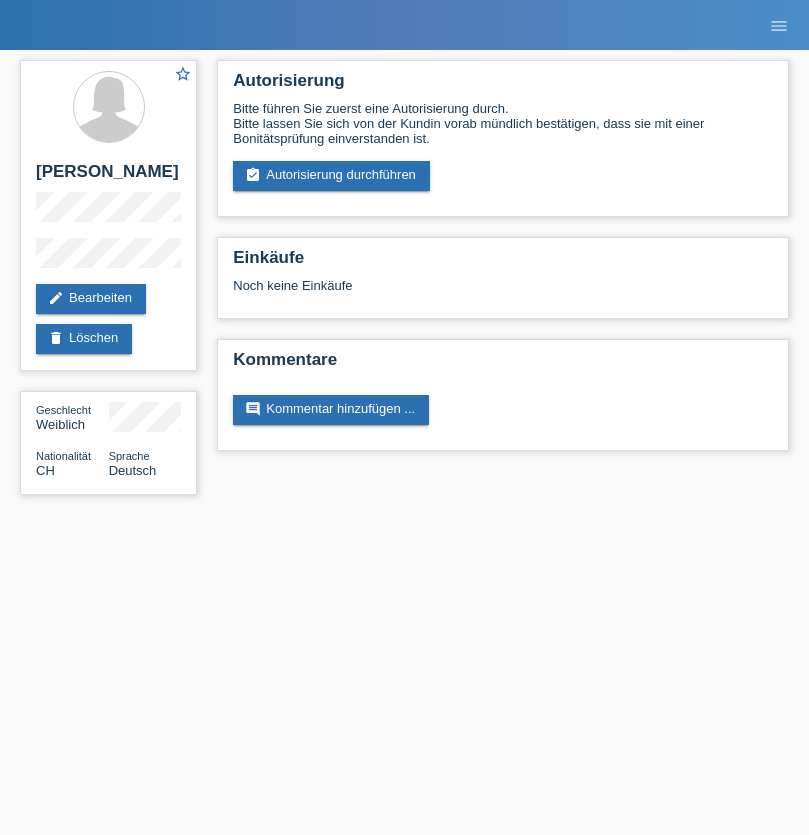 scroll, scrollTop: 0, scrollLeft: 0, axis: both 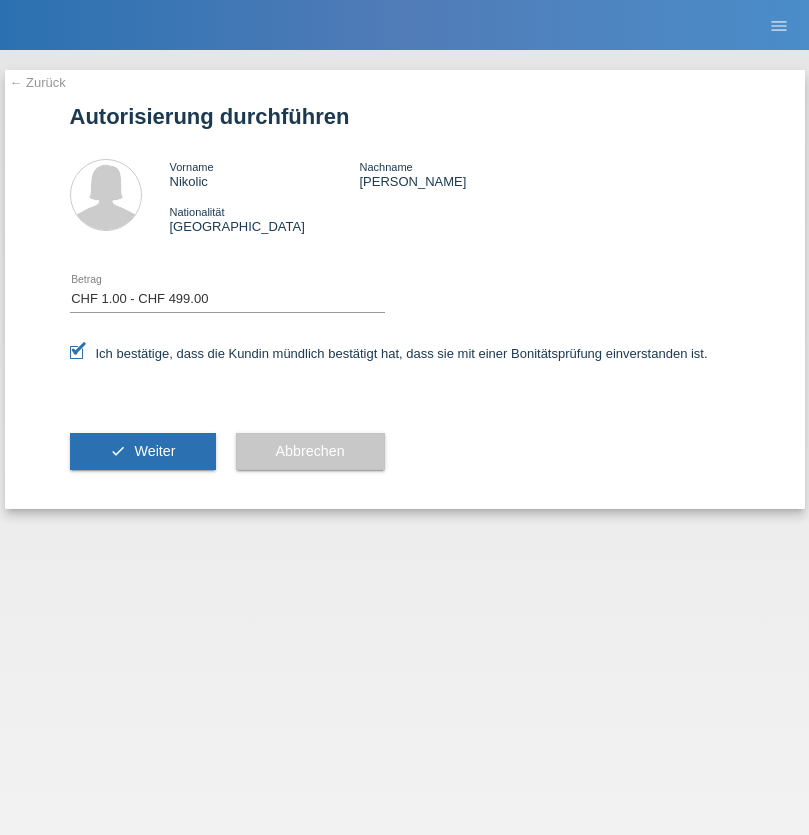 select on "1" 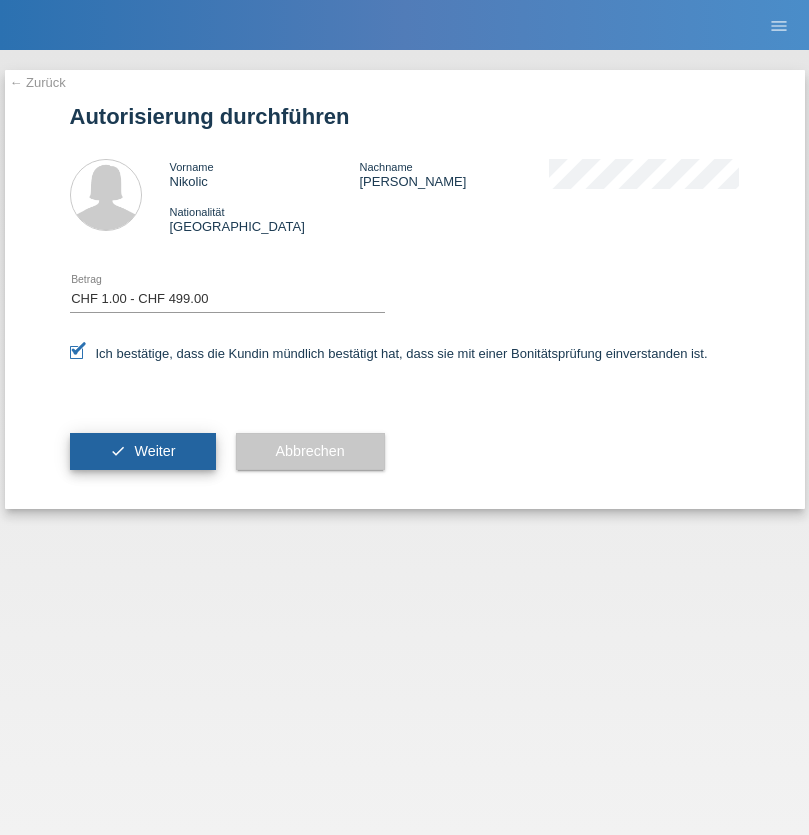 click on "Weiter" at bounding box center [154, 451] 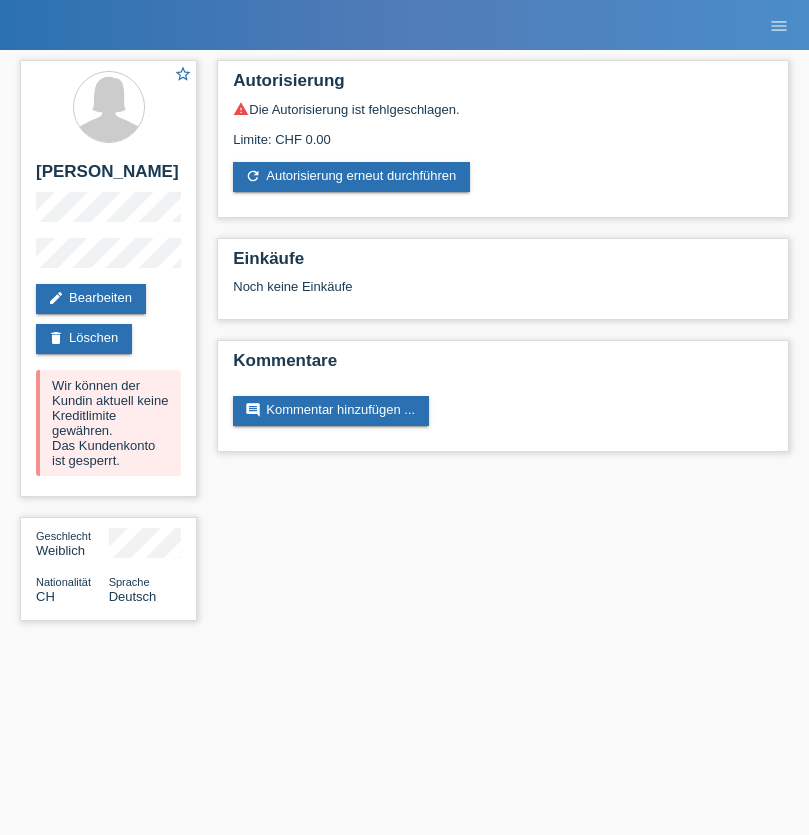 scroll, scrollTop: 0, scrollLeft: 0, axis: both 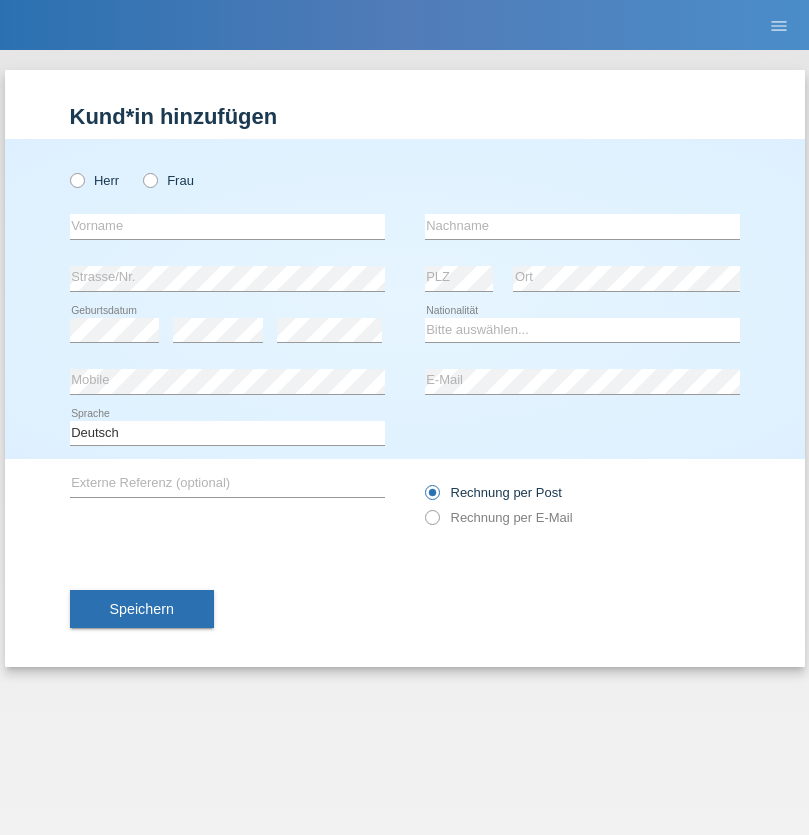 radio on "true" 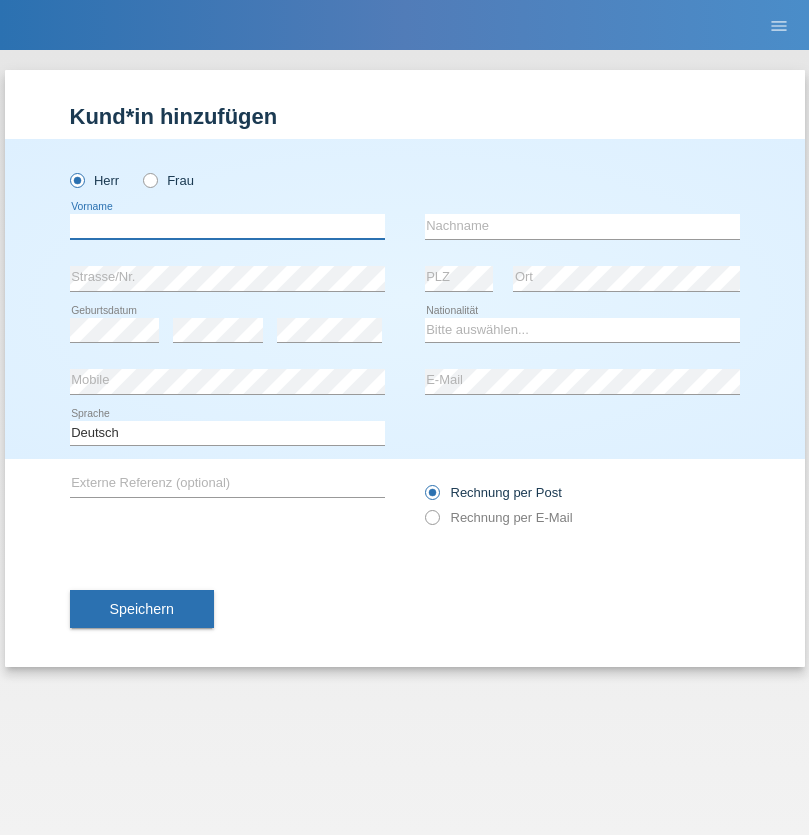 click at bounding box center (227, 226) 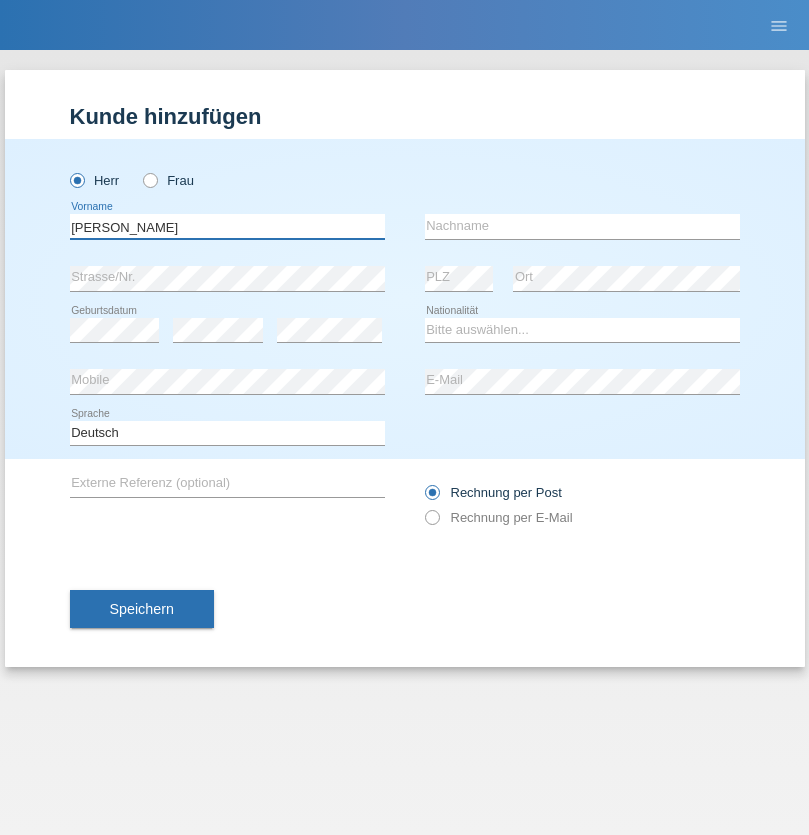 type on "[PERSON_NAME]" 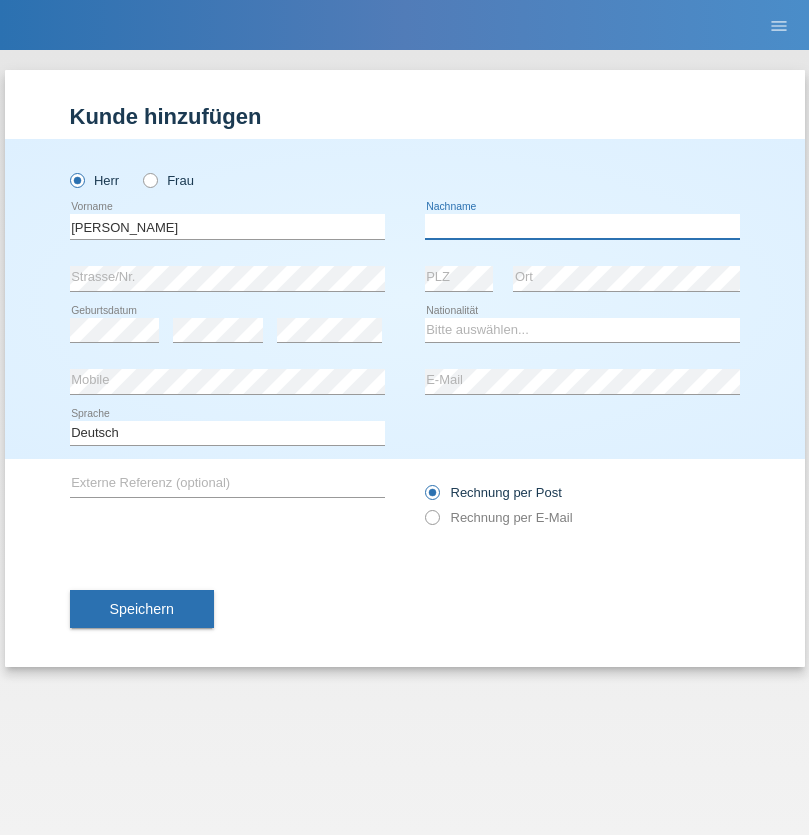 click at bounding box center [582, 226] 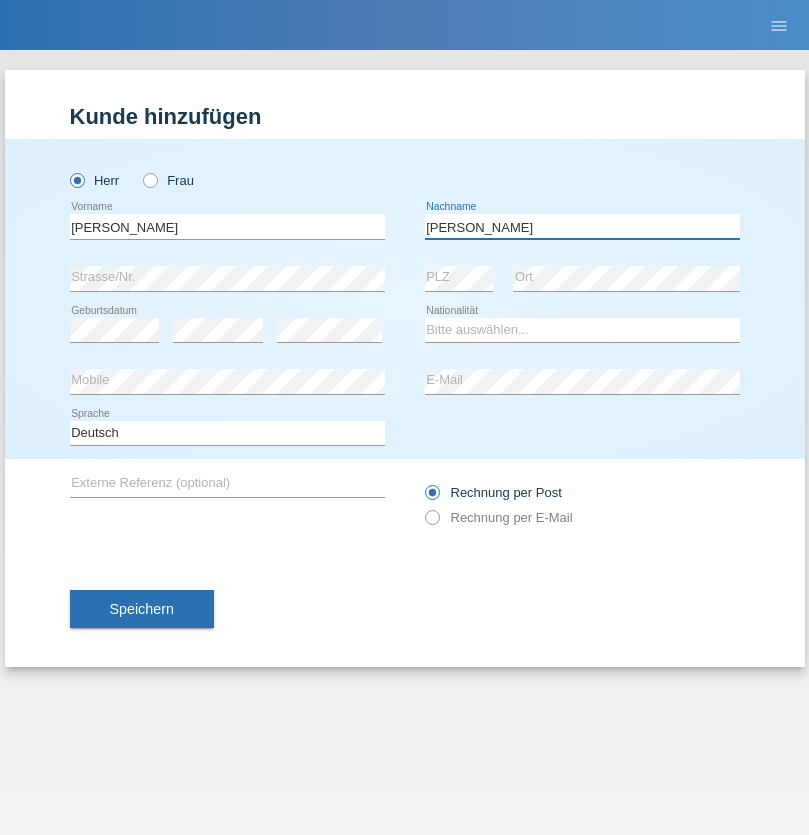 type on "[PERSON_NAME]" 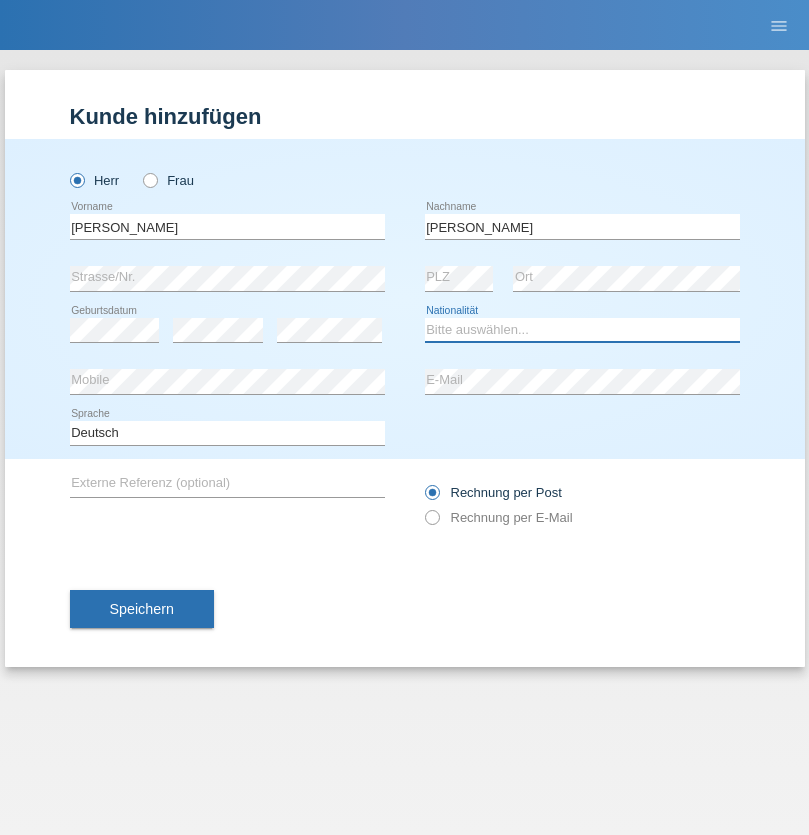 select on "PT" 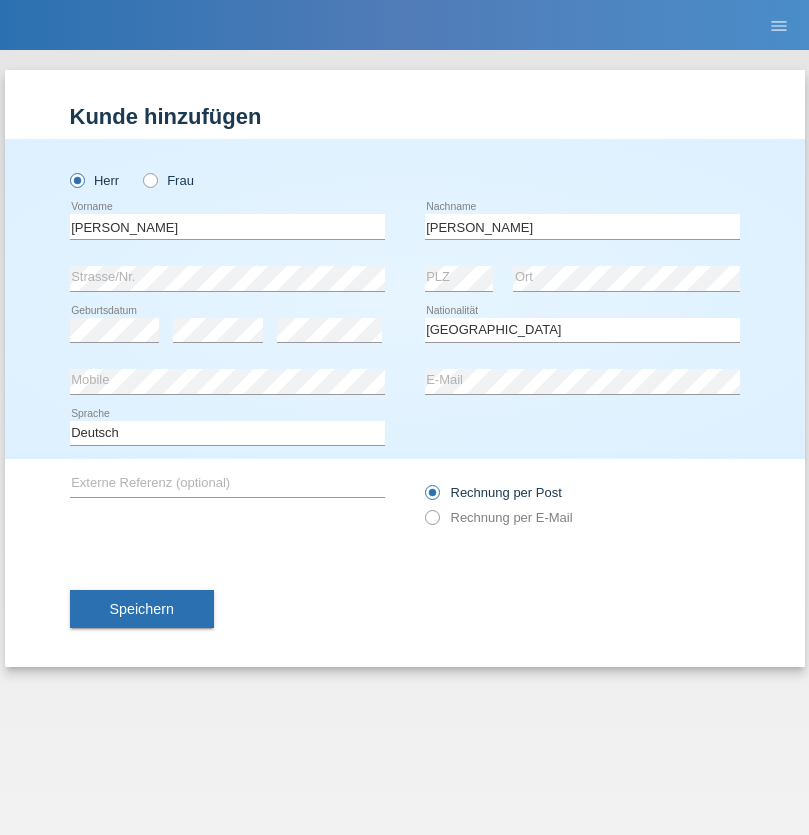 select on "C" 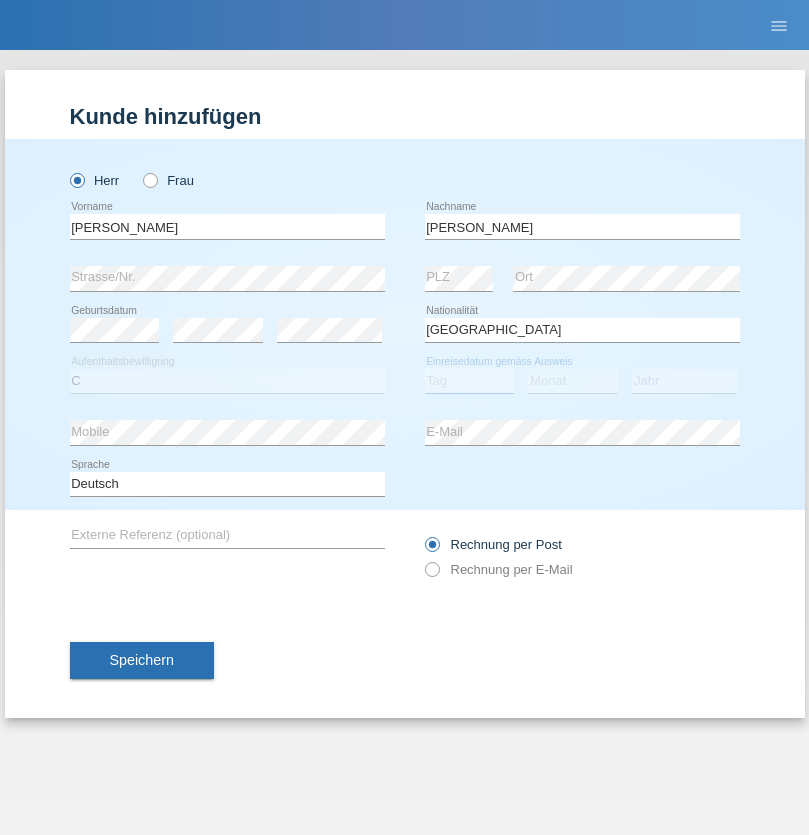 select on "11" 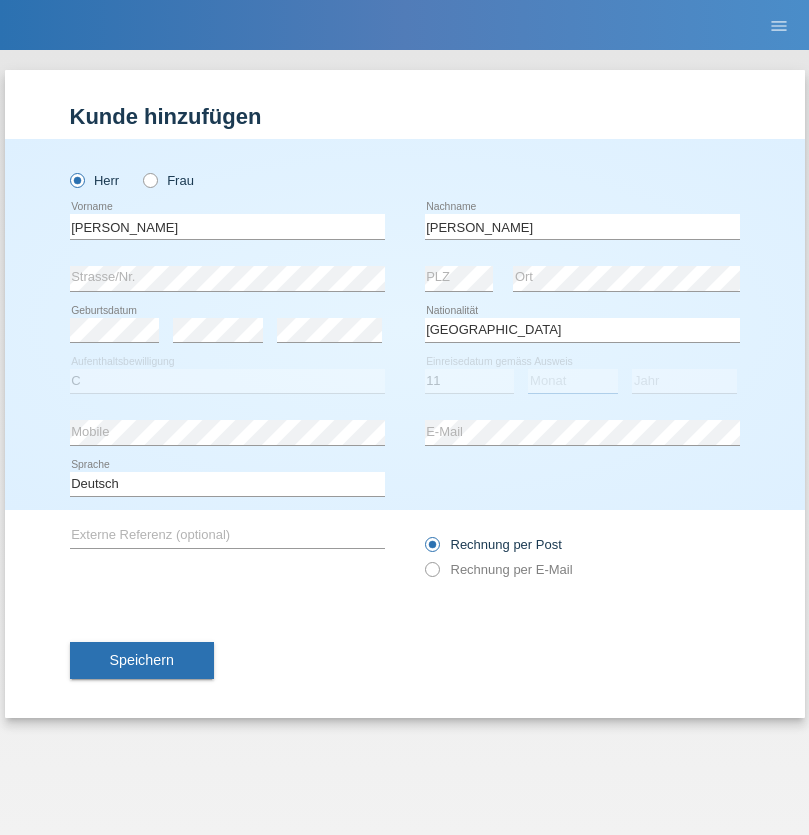 select on "08" 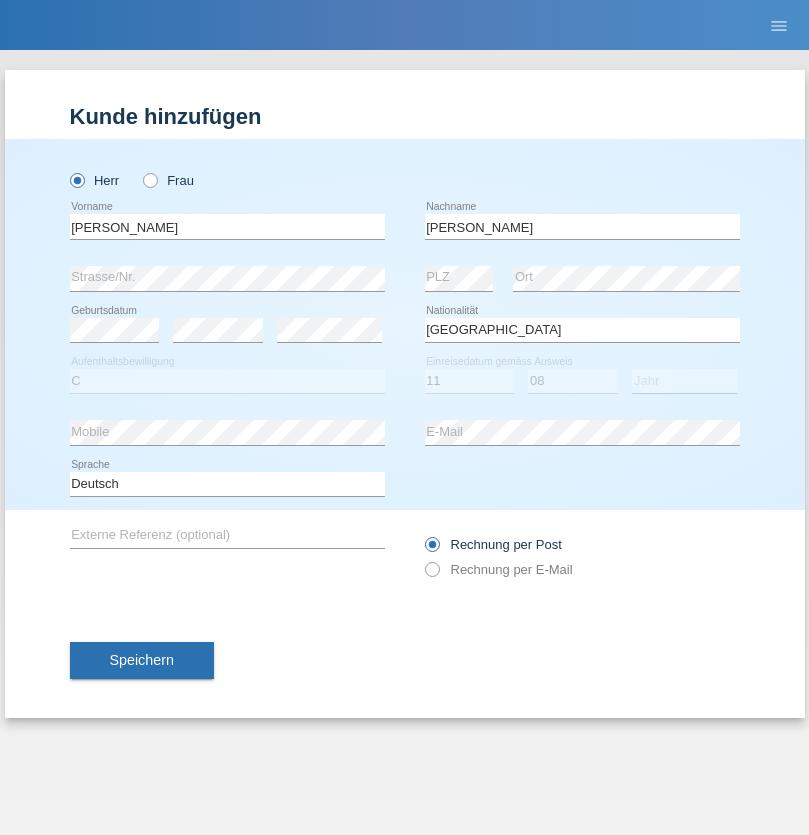 select on "1996" 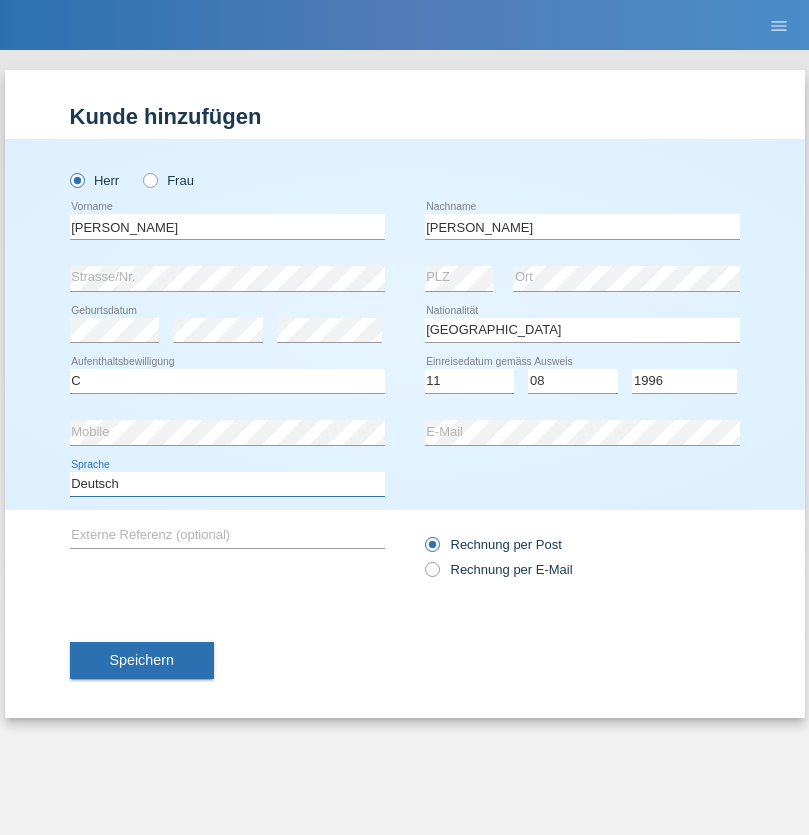 select on "en" 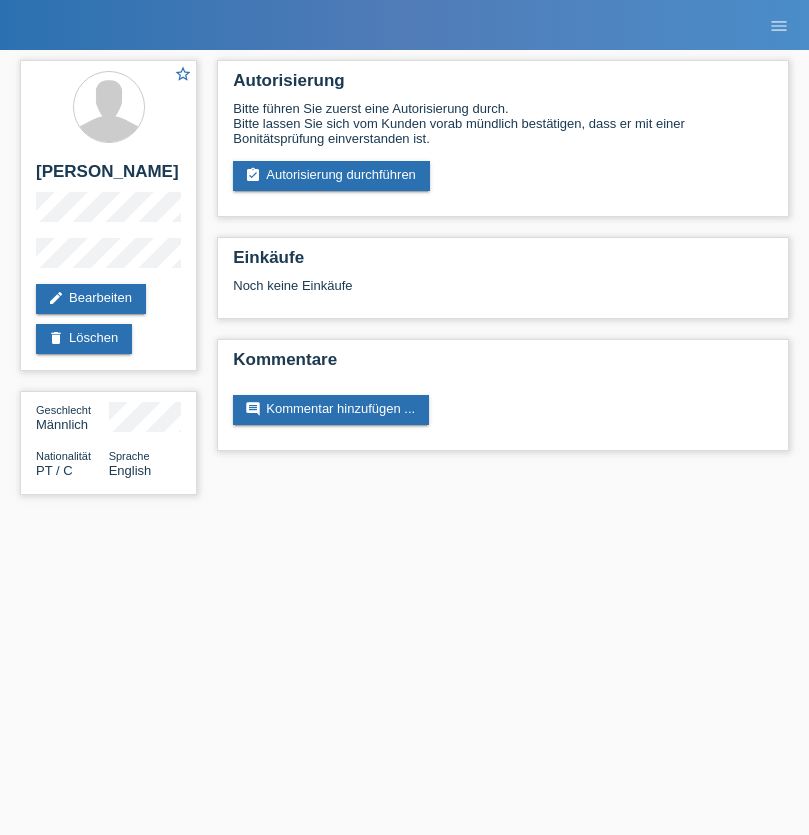 scroll, scrollTop: 0, scrollLeft: 0, axis: both 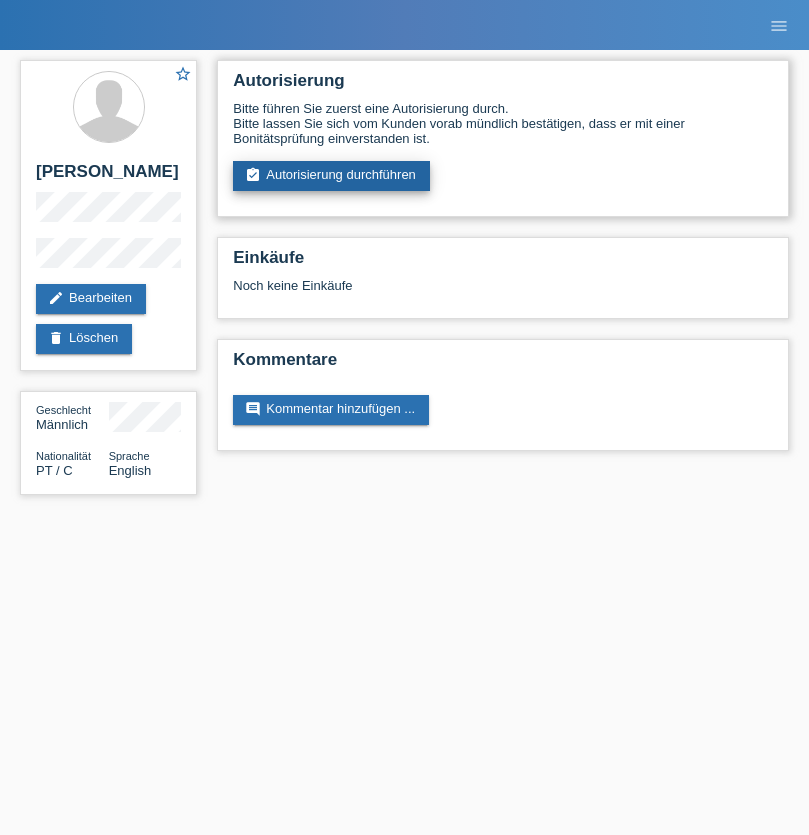 click on "assignment_turned_in  Autorisierung durchführen" at bounding box center [331, 176] 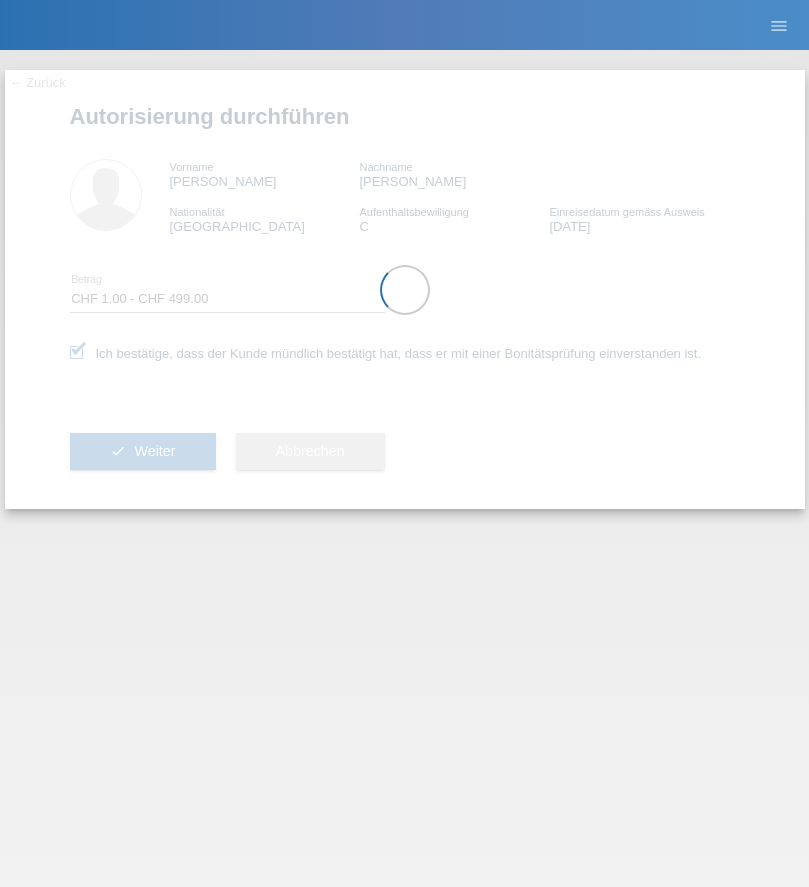 select on "1" 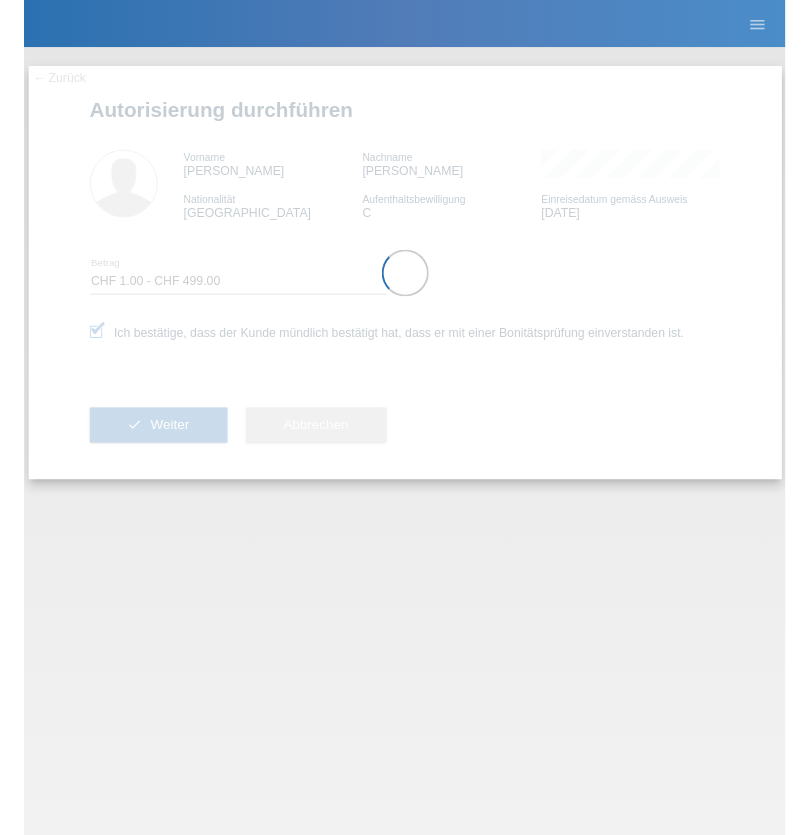 scroll, scrollTop: 0, scrollLeft: 0, axis: both 